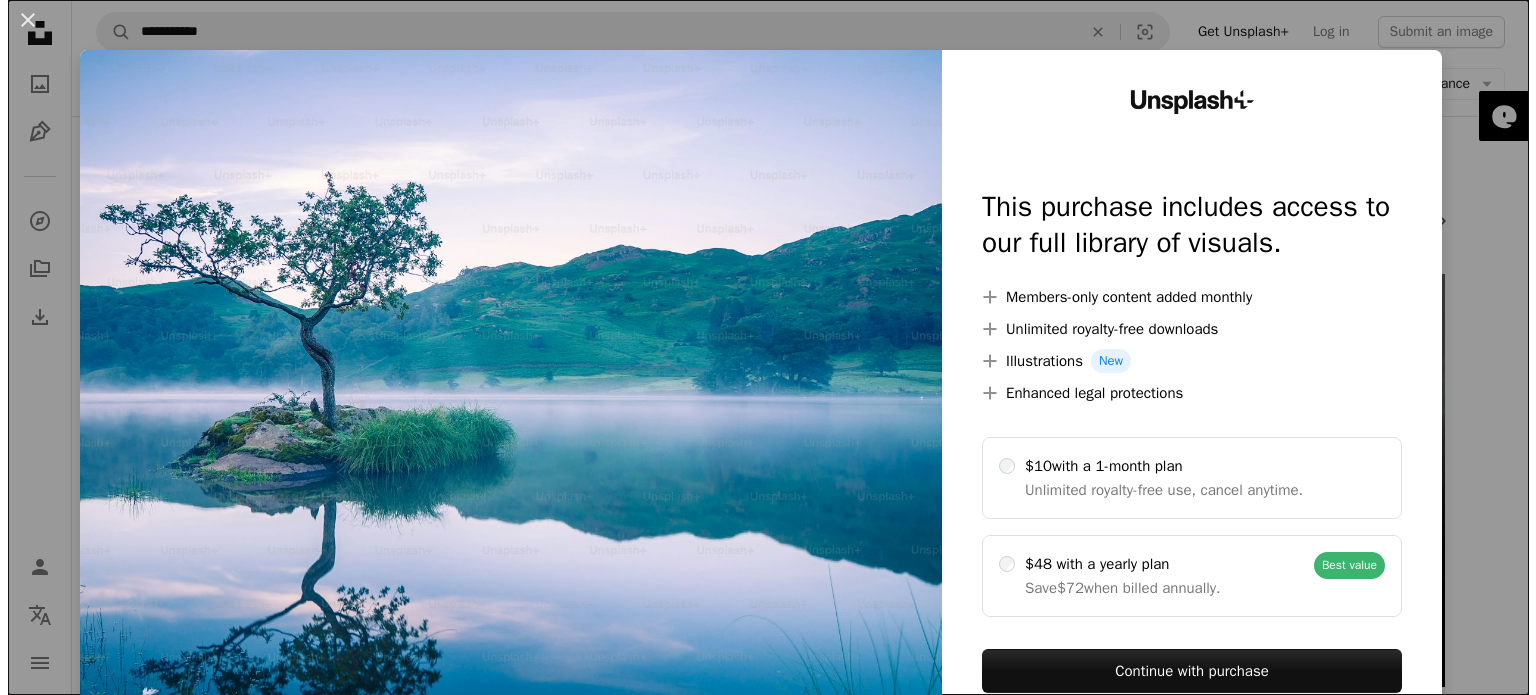 scroll, scrollTop: 14264, scrollLeft: 0, axis: vertical 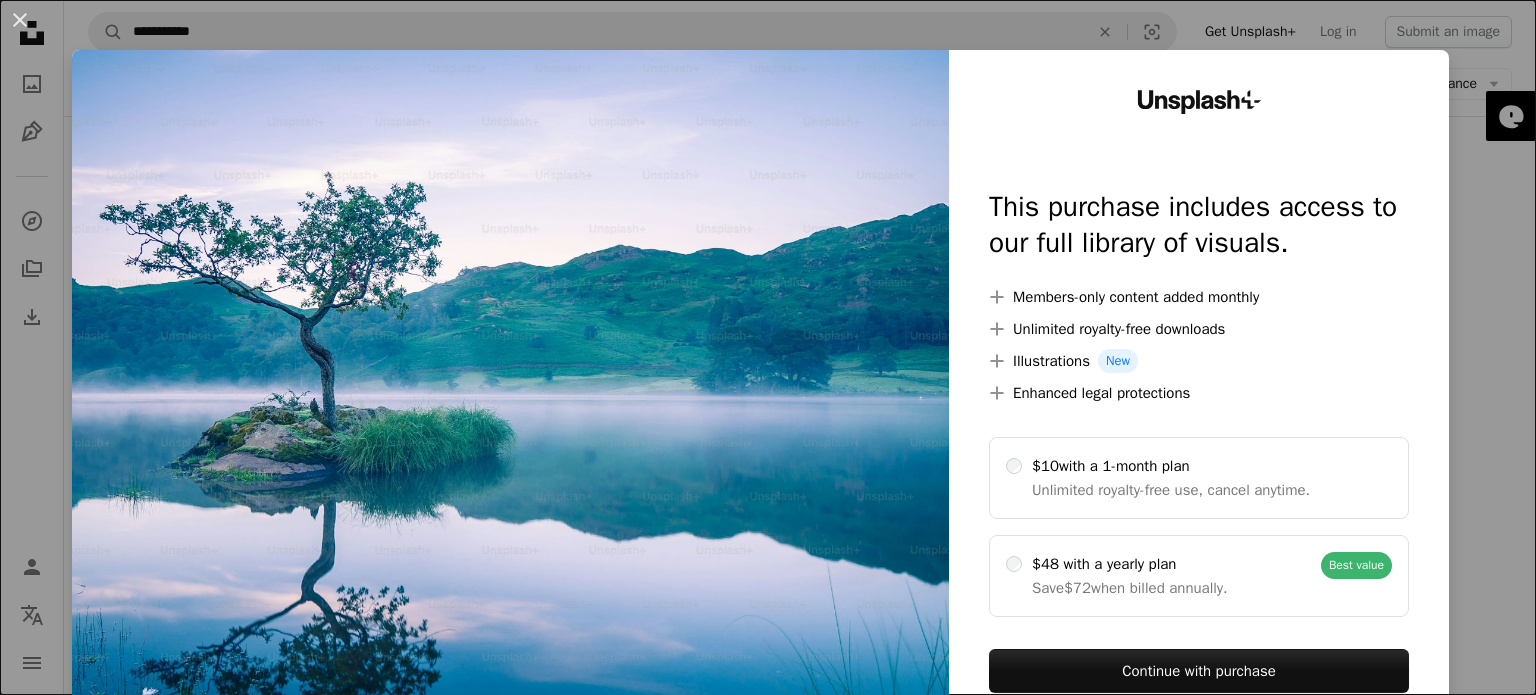 click at bounding box center (510, 407) 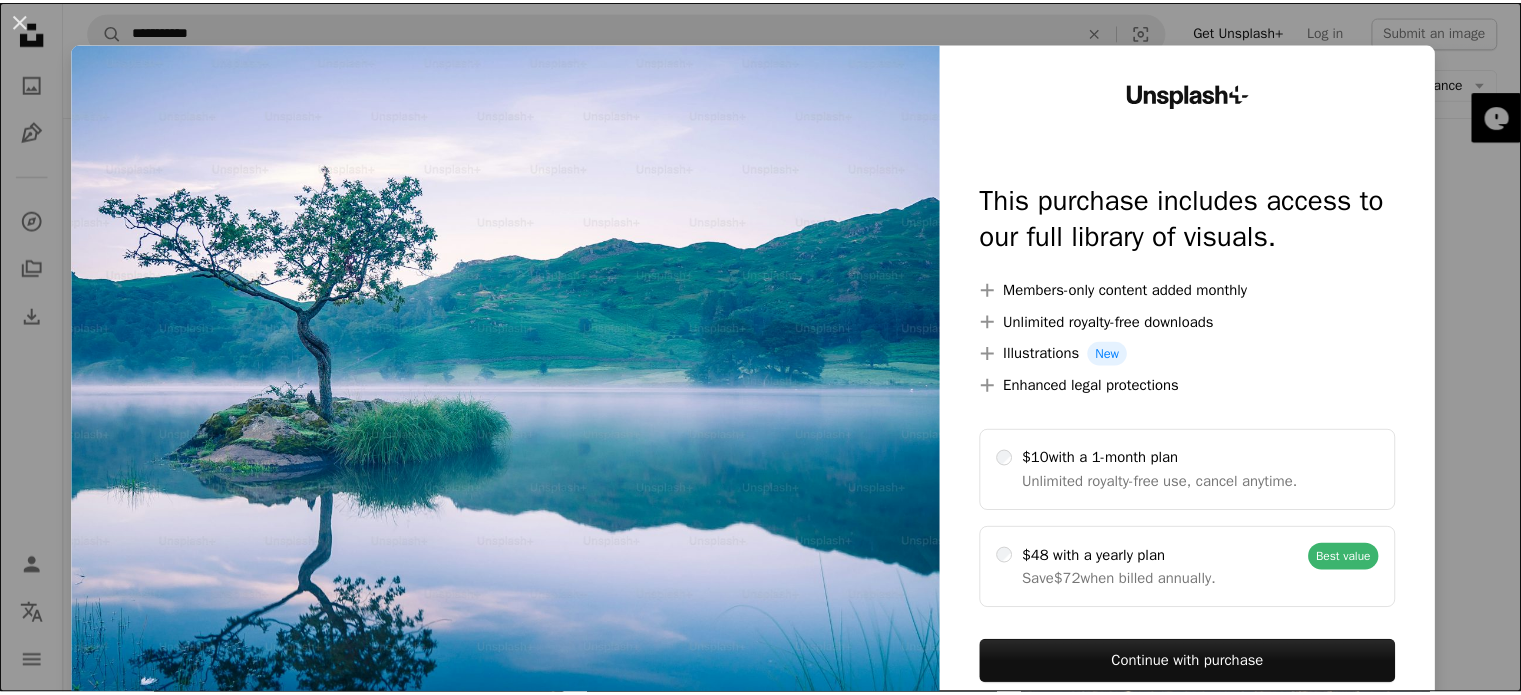 scroll, scrollTop: 0, scrollLeft: 0, axis: both 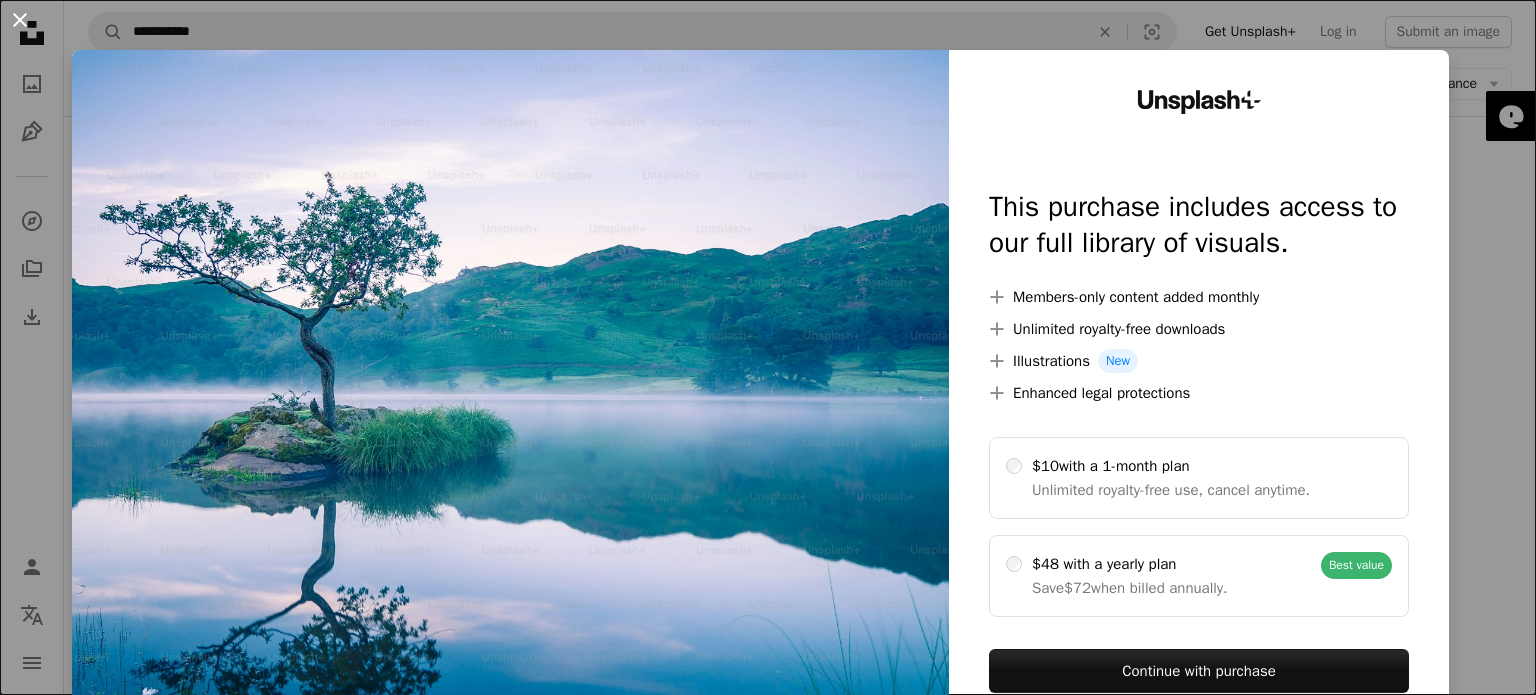 click on "An X shape" at bounding box center [20, 20] 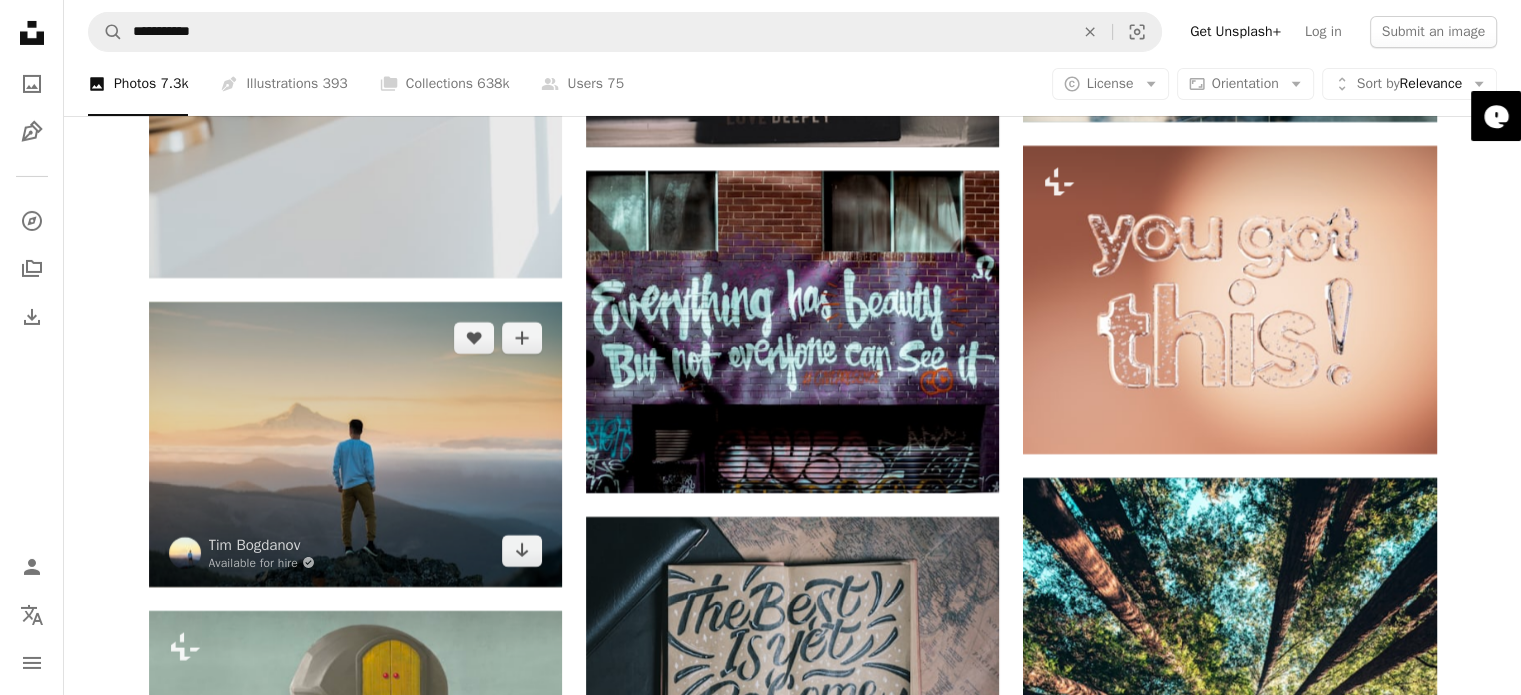 scroll, scrollTop: 7264, scrollLeft: 0, axis: vertical 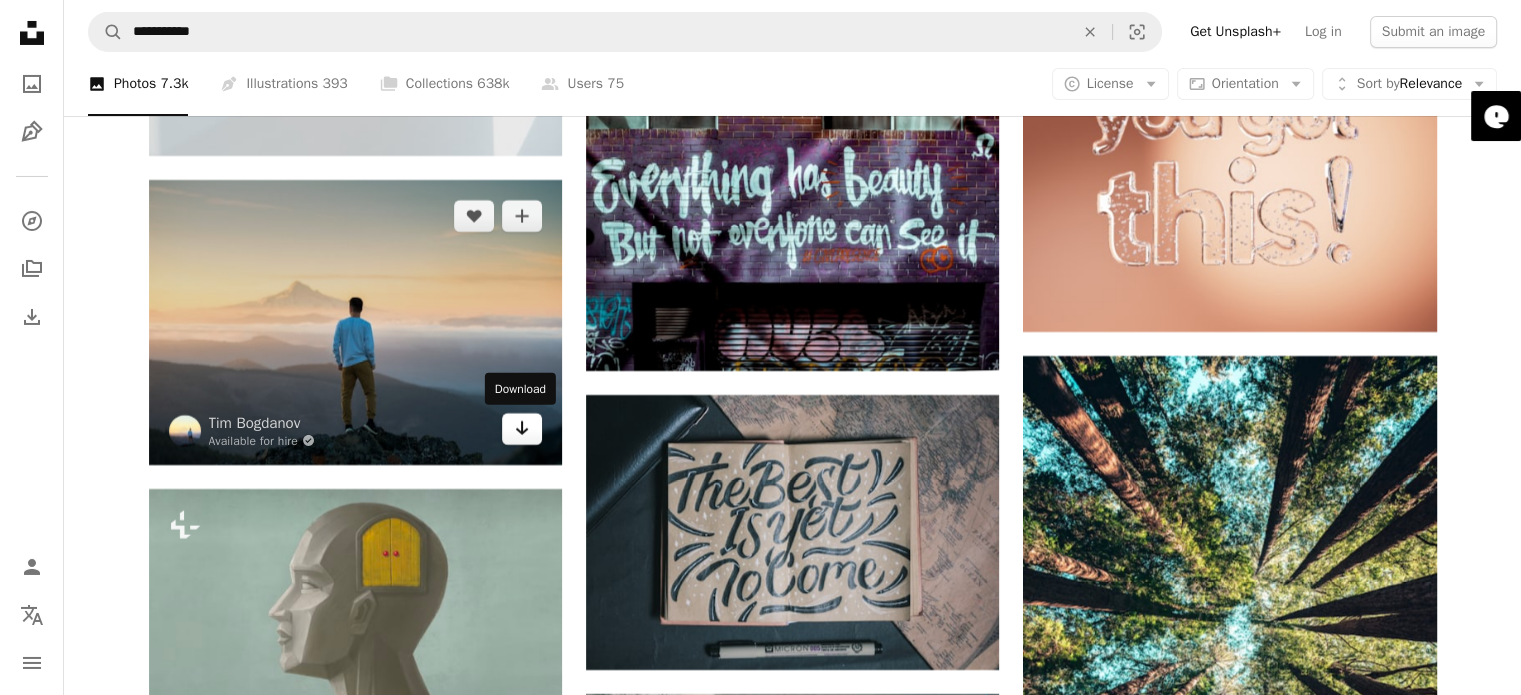 click on "Arrow pointing down" 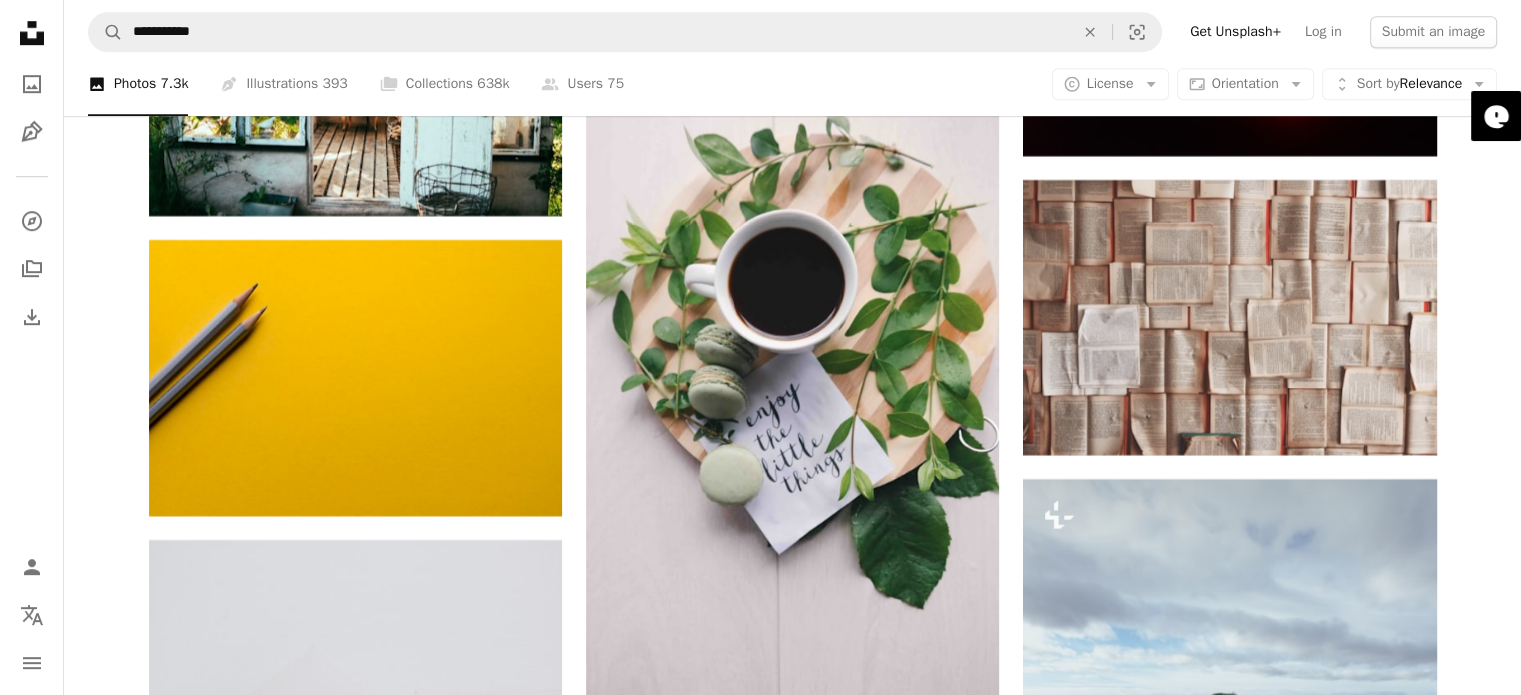scroll, scrollTop: 16564, scrollLeft: 0, axis: vertical 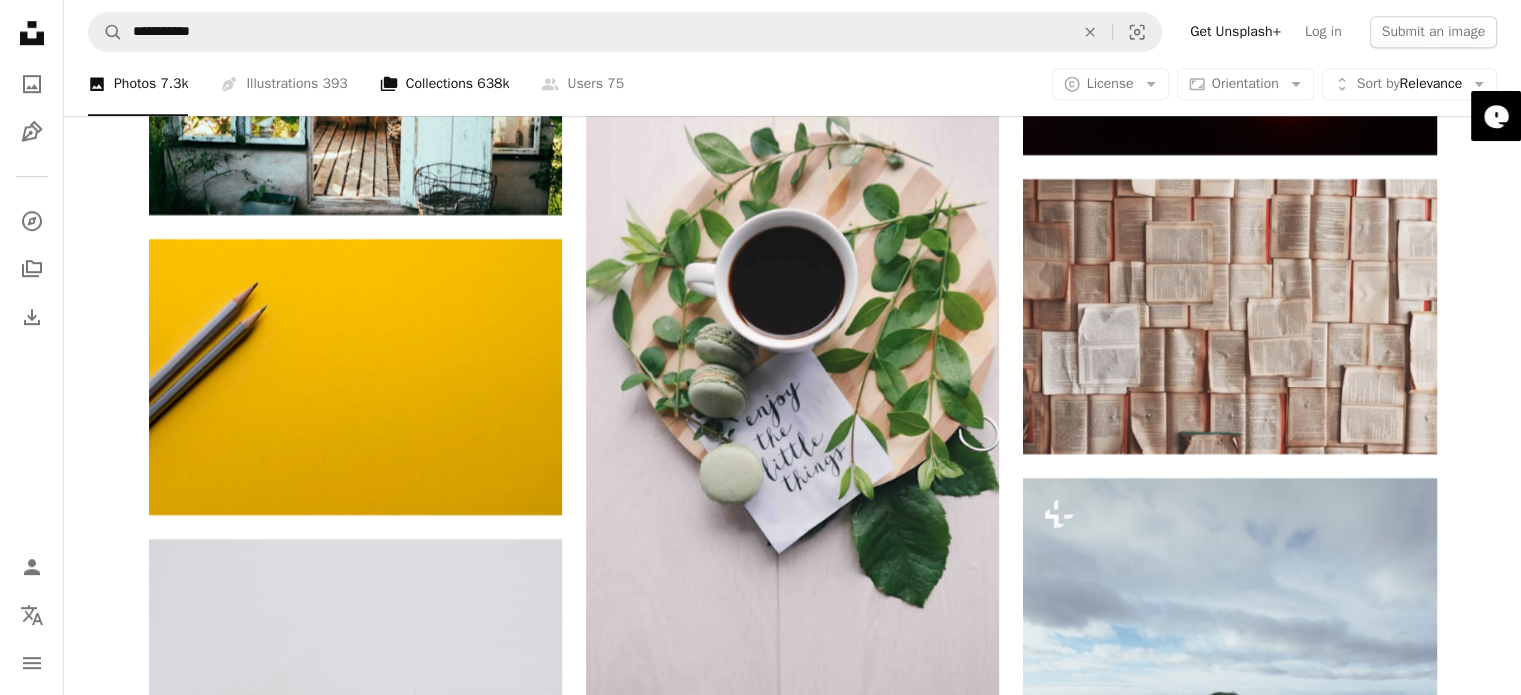 click on "A stack of folders Collections   638k" at bounding box center [445, 84] 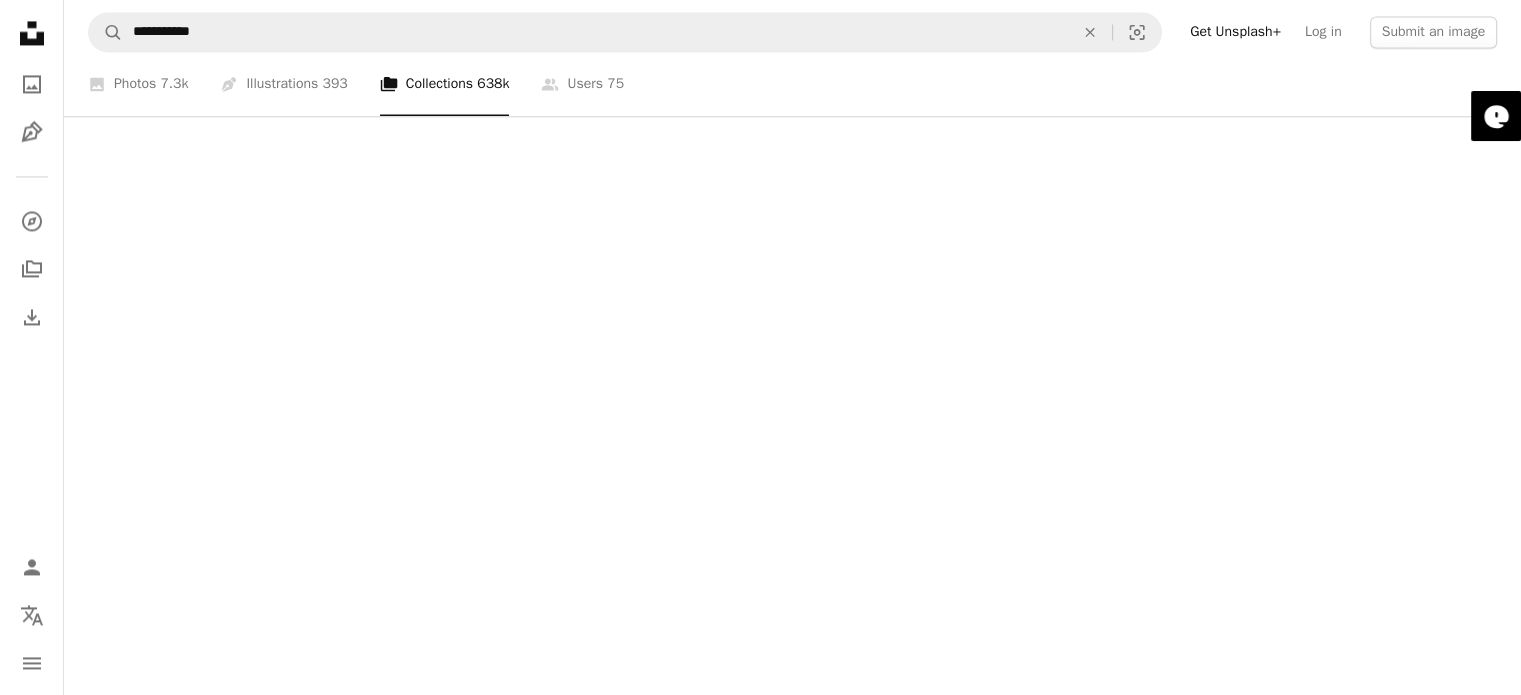 scroll, scrollTop: 0, scrollLeft: 0, axis: both 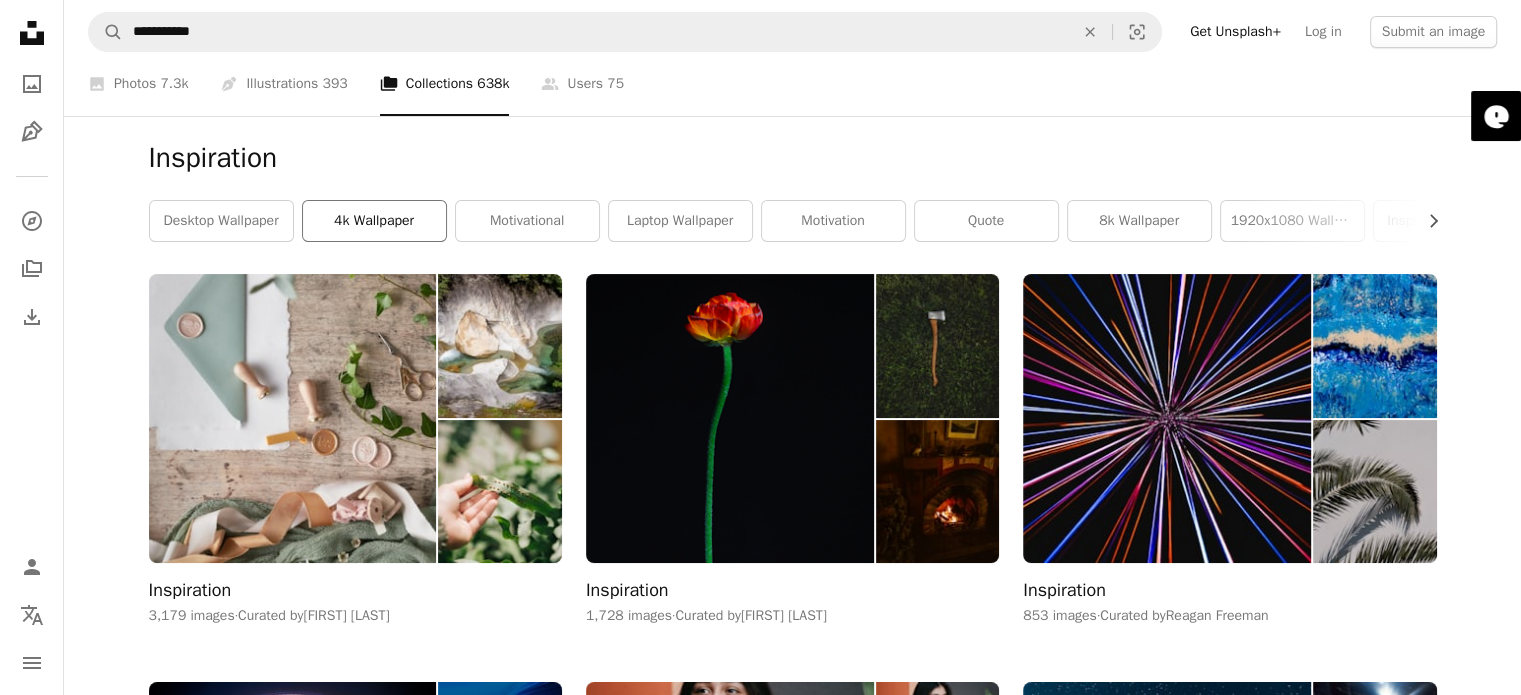 click on "4k wallpaper" at bounding box center (374, 221) 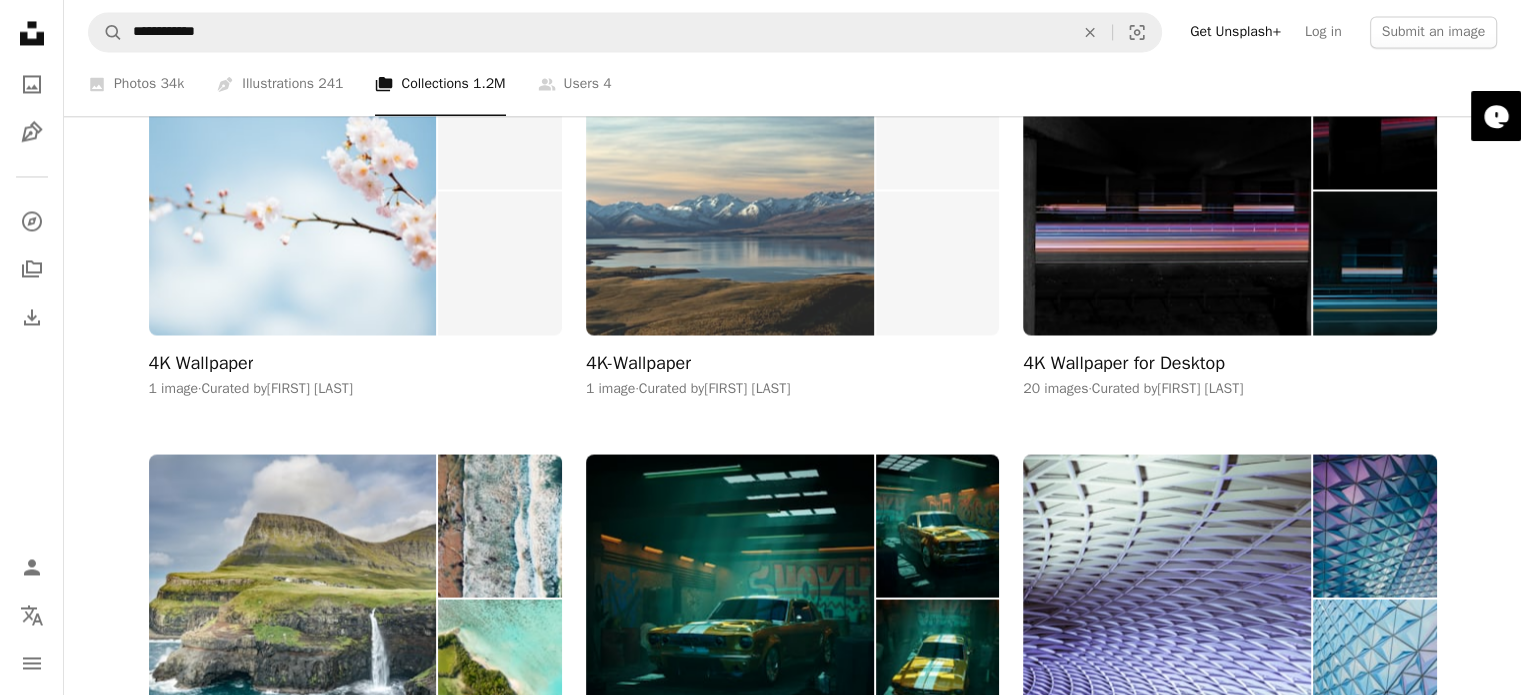scroll, scrollTop: 3400, scrollLeft: 0, axis: vertical 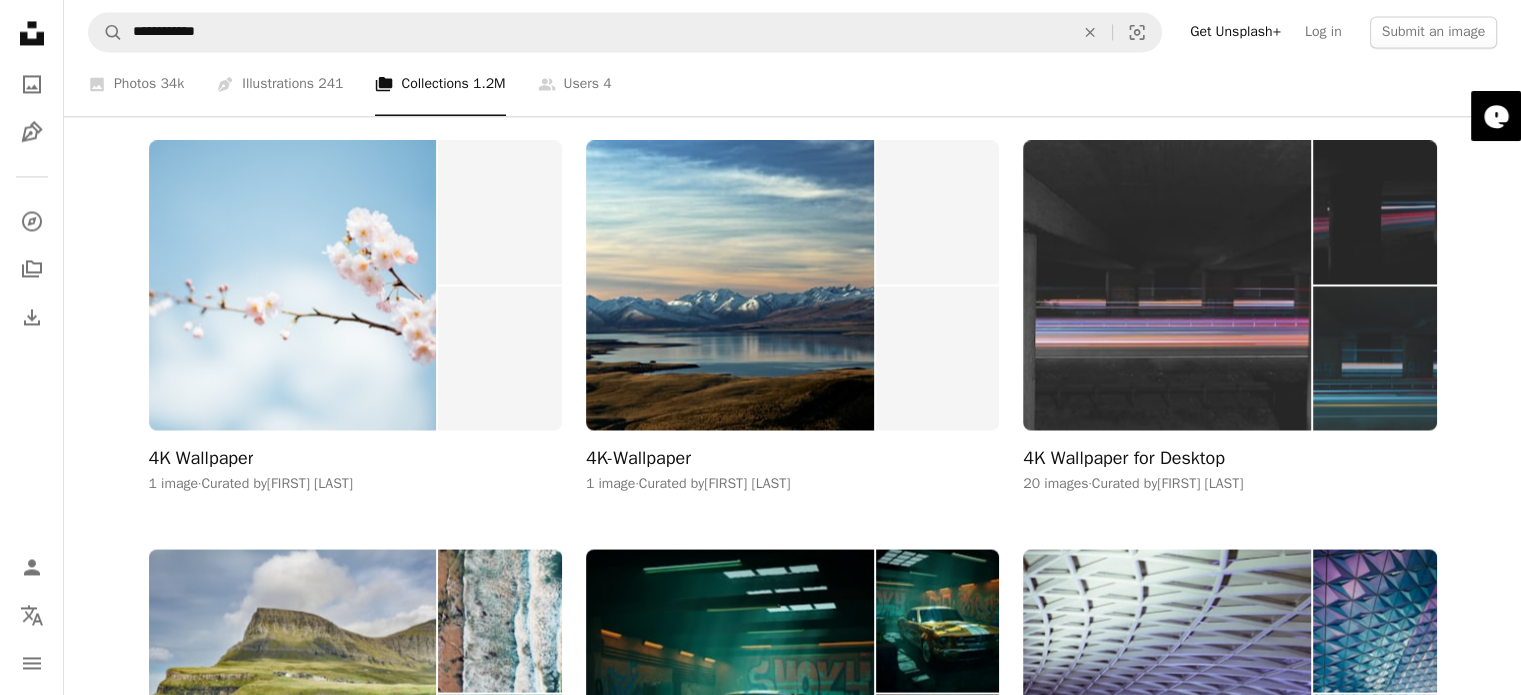 click at bounding box center (1167, 284) 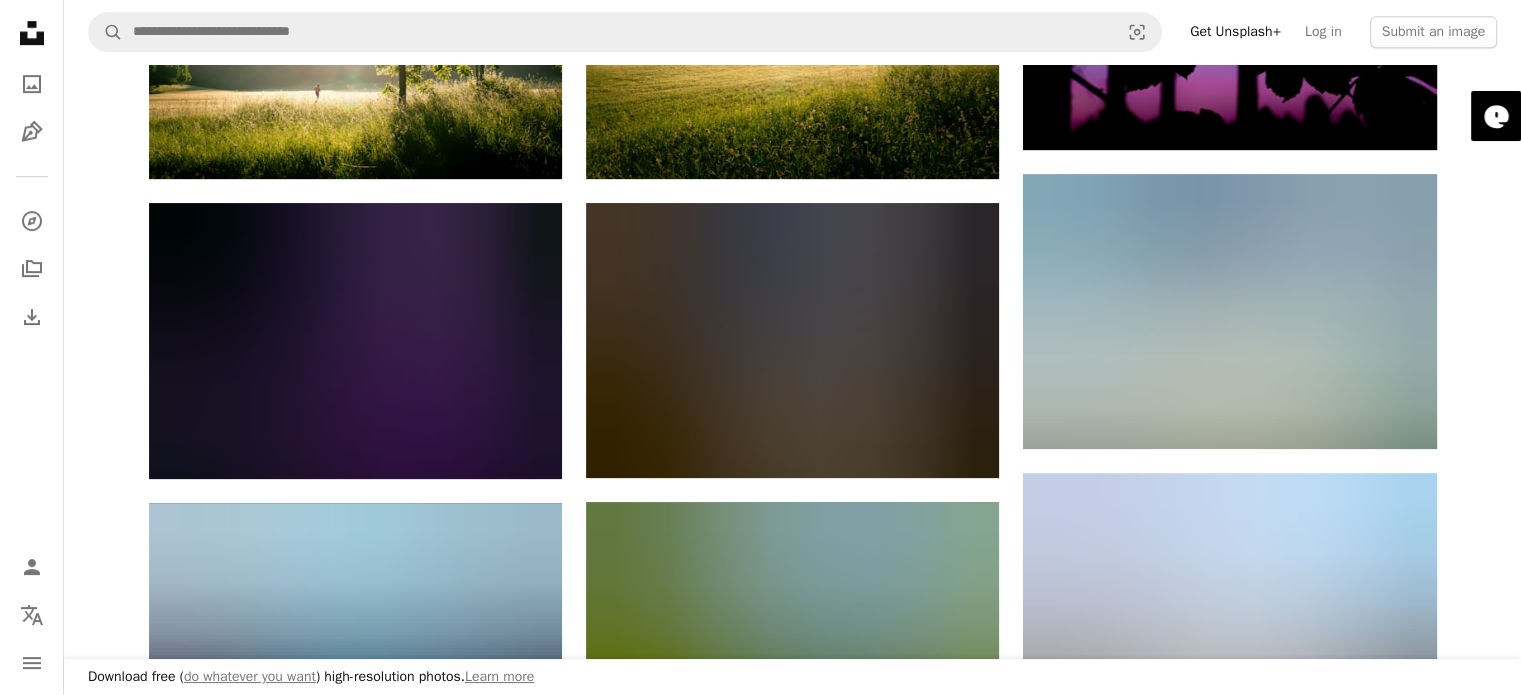 scroll, scrollTop: 500, scrollLeft: 0, axis: vertical 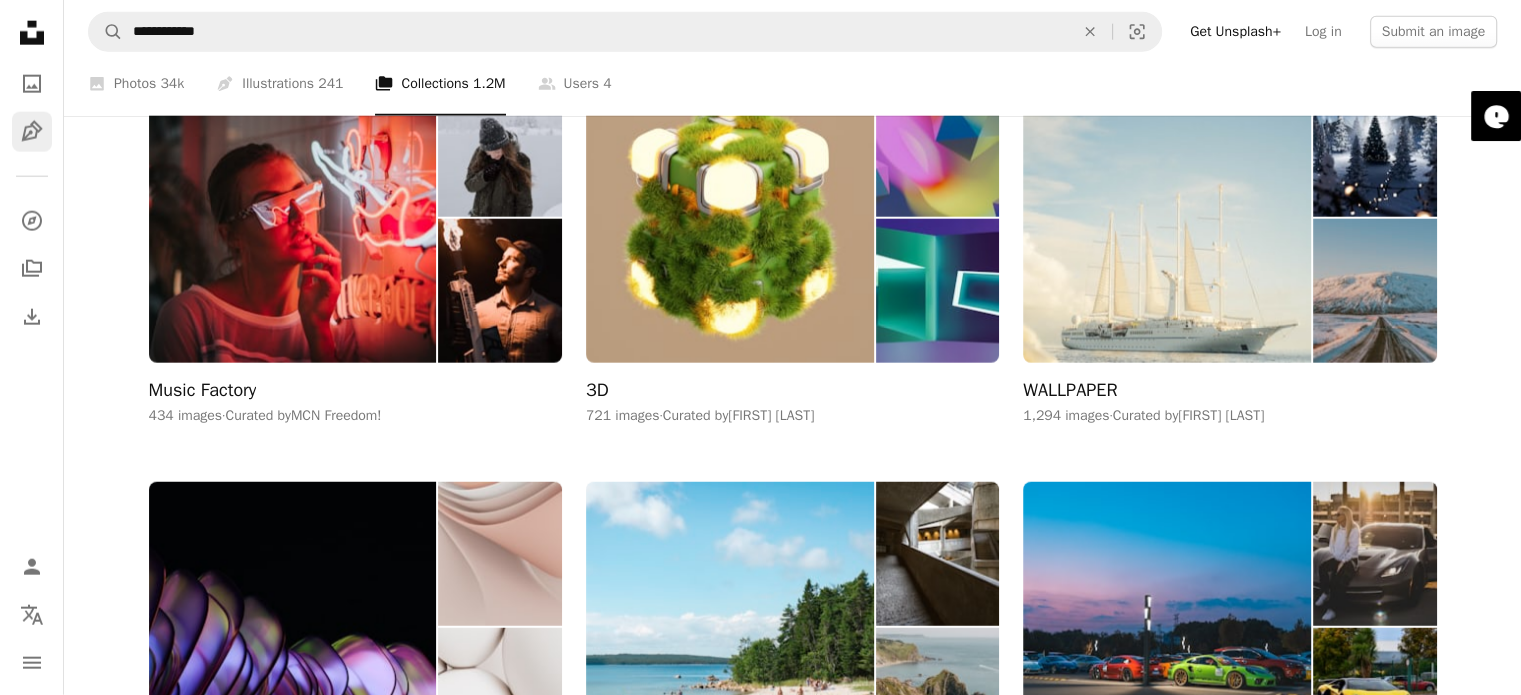 click on "Pen Tool" 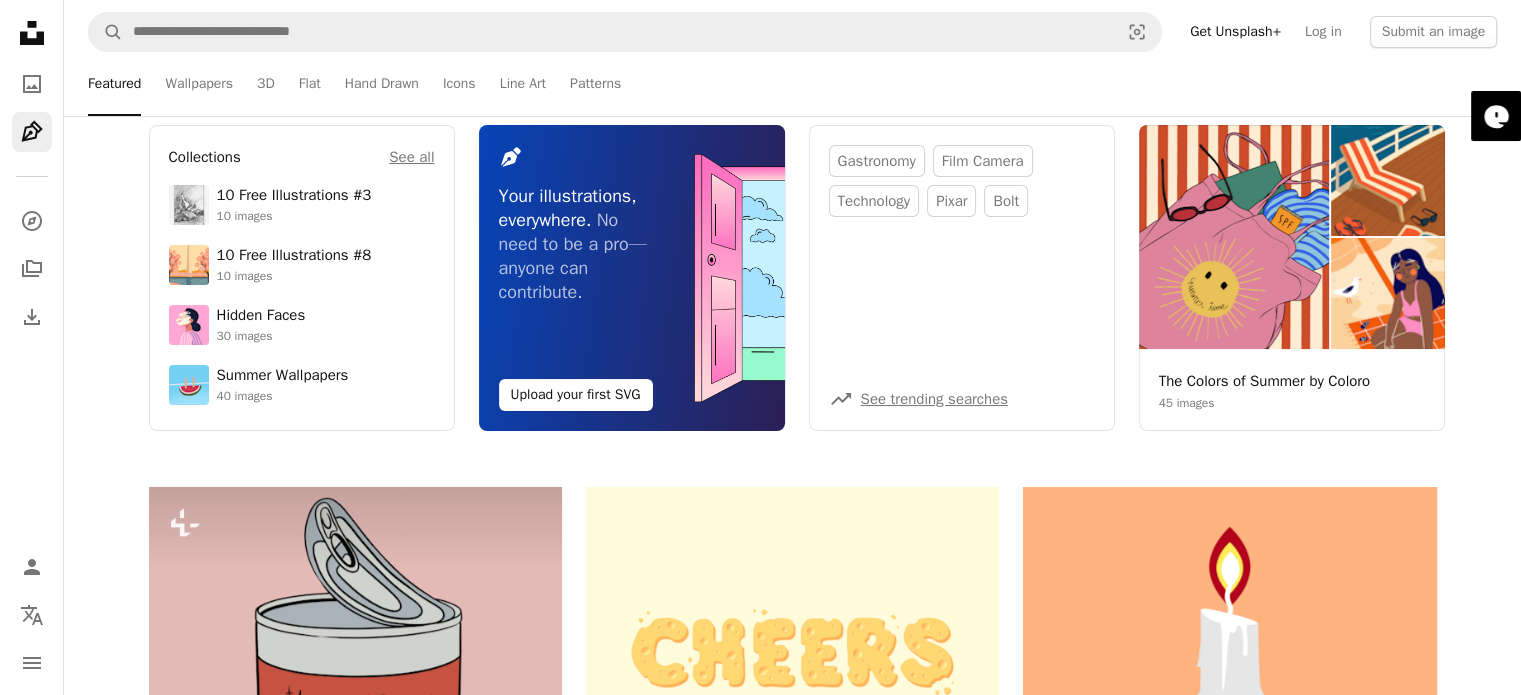 scroll, scrollTop: 0, scrollLeft: 0, axis: both 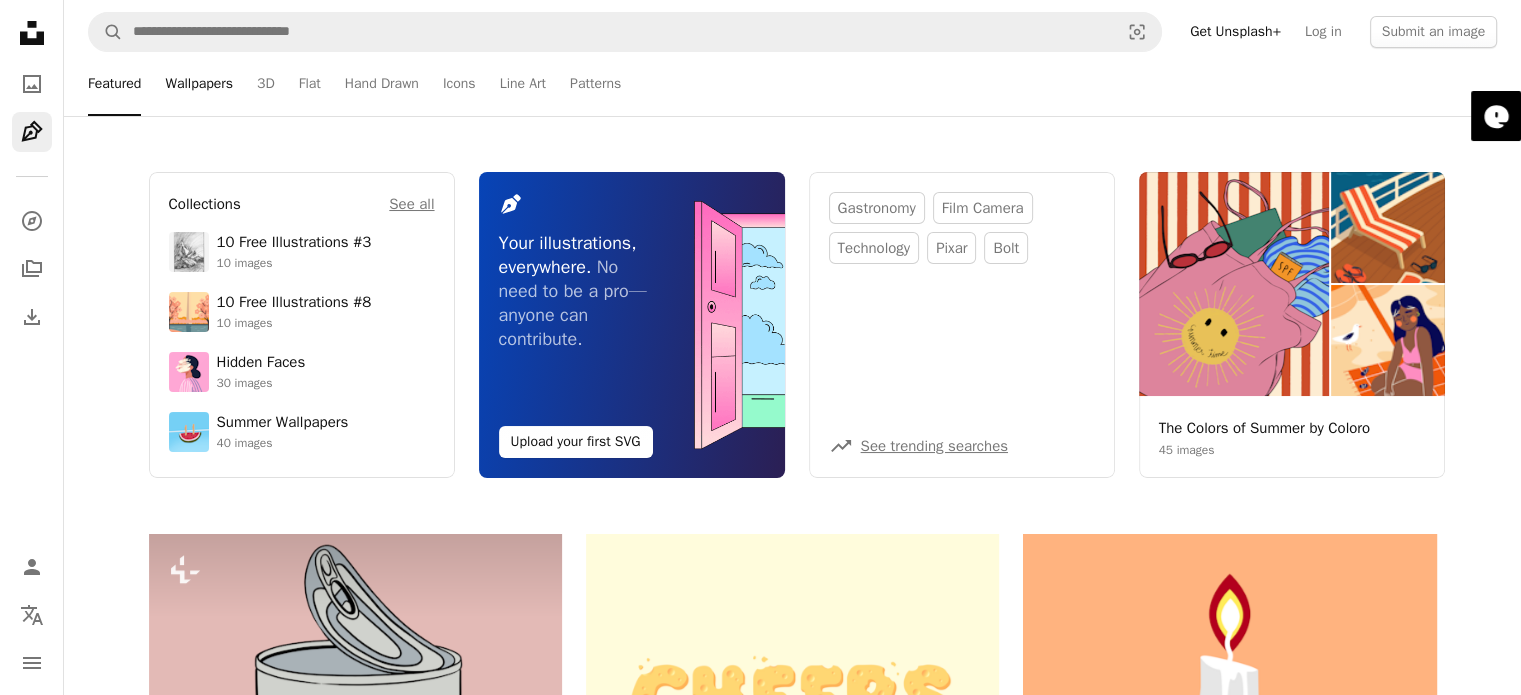 click on "Wallpapers" at bounding box center (199, 84) 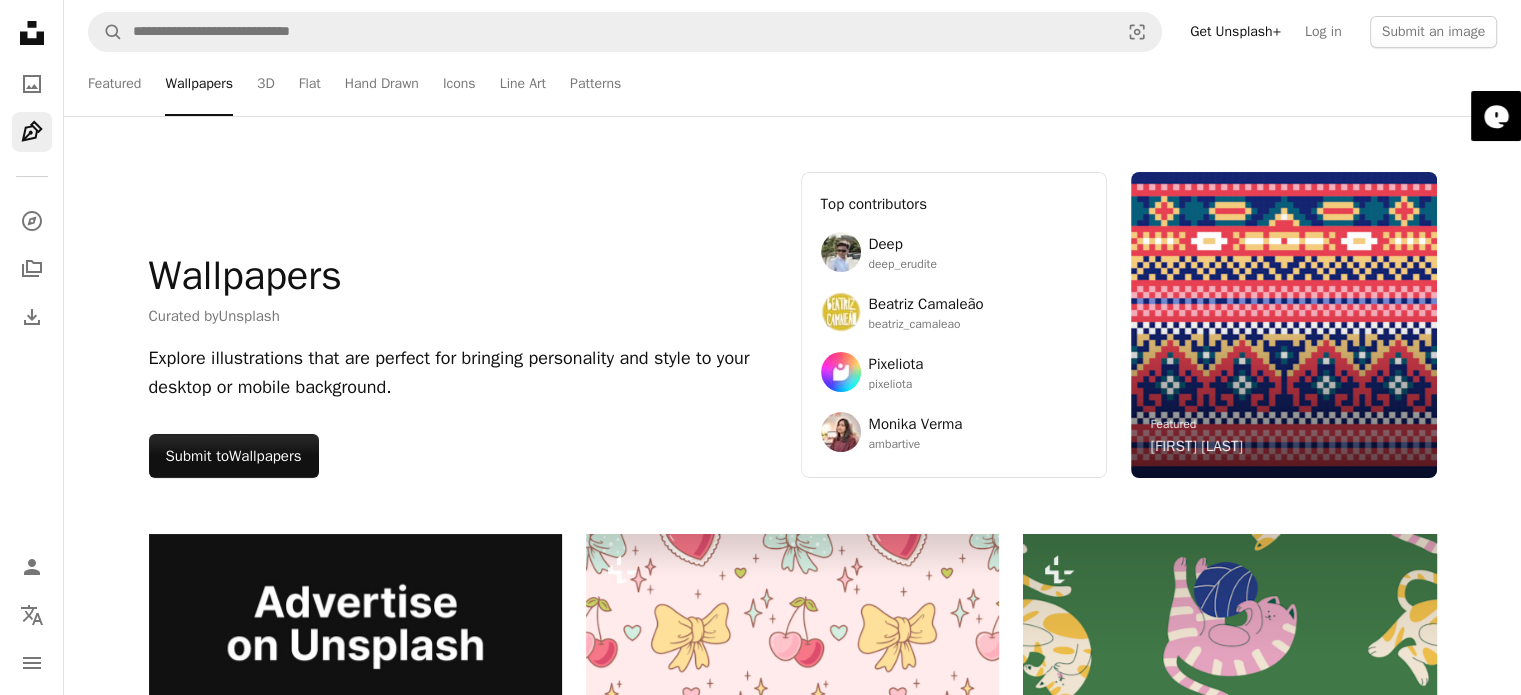 click on "Unsplash logo Unsplash Home" 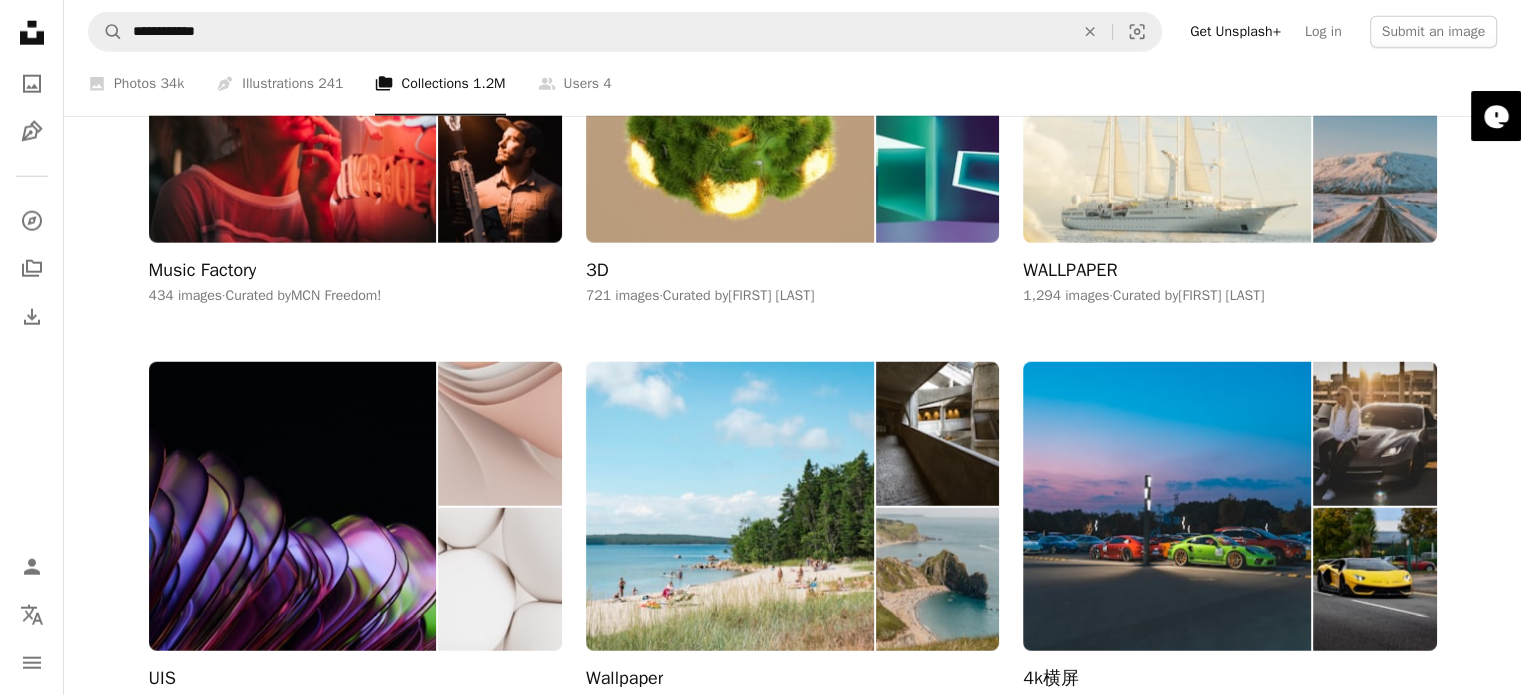 scroll, scrollTop: 5000, scrollLeft: 0, axis: vertical 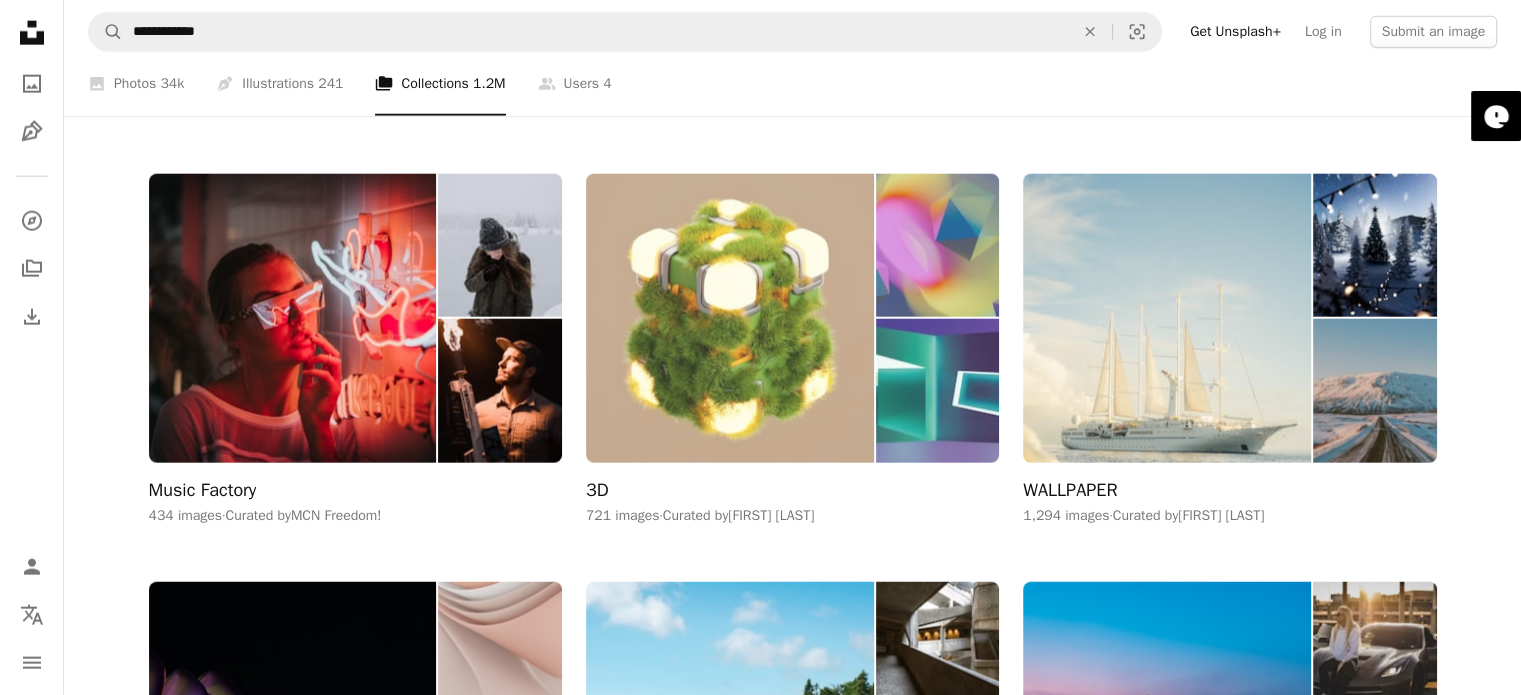 click at bounding box center (730, 318) 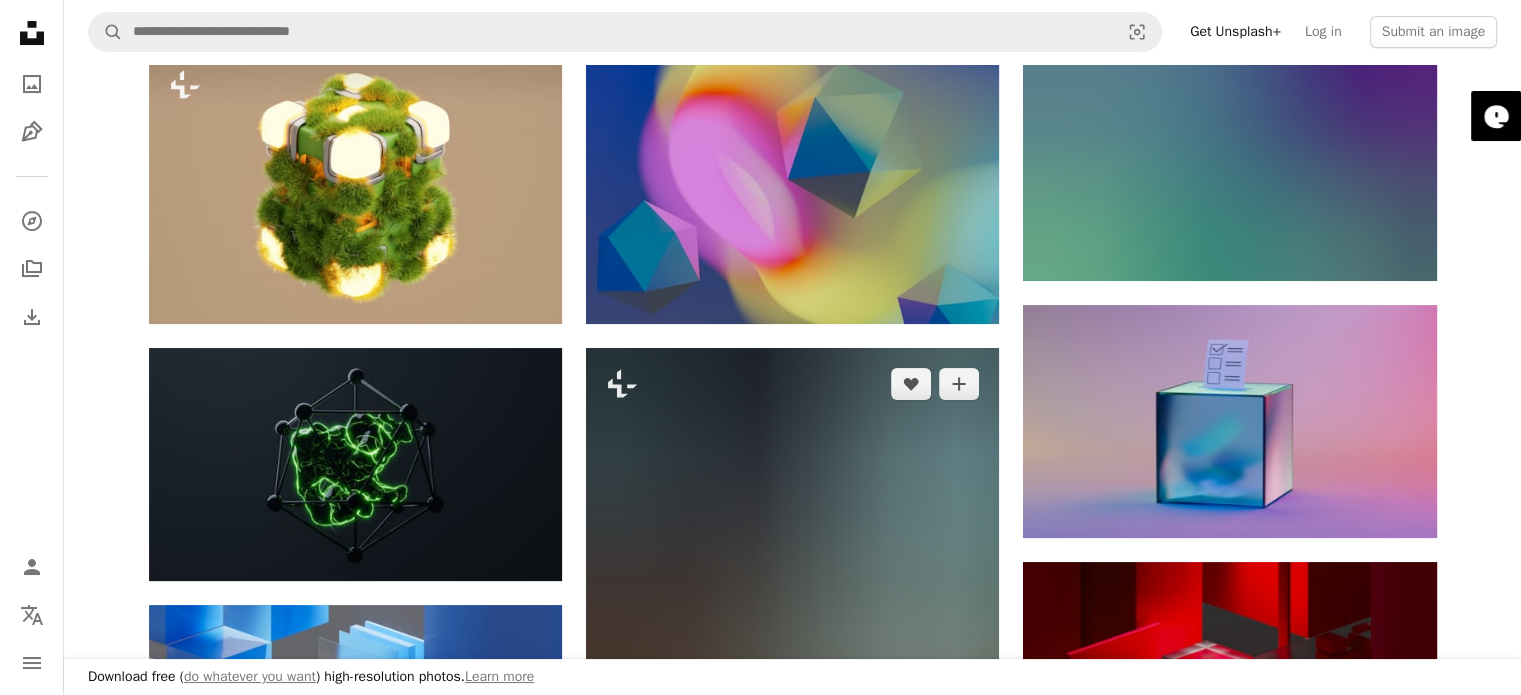 scroll, scrollTop: 200, scrollLeft: 0, axis: vertical 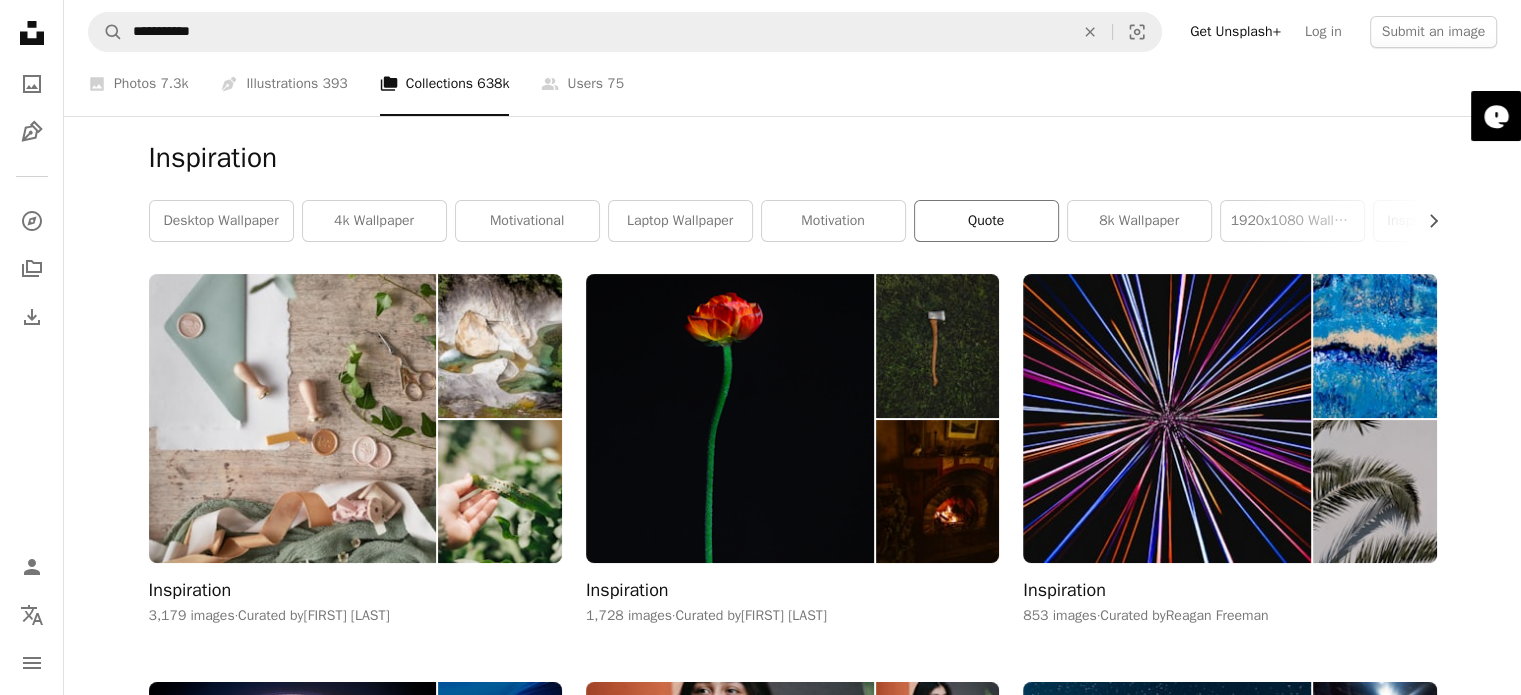 click on "quote" at bounding box center (986, 221) 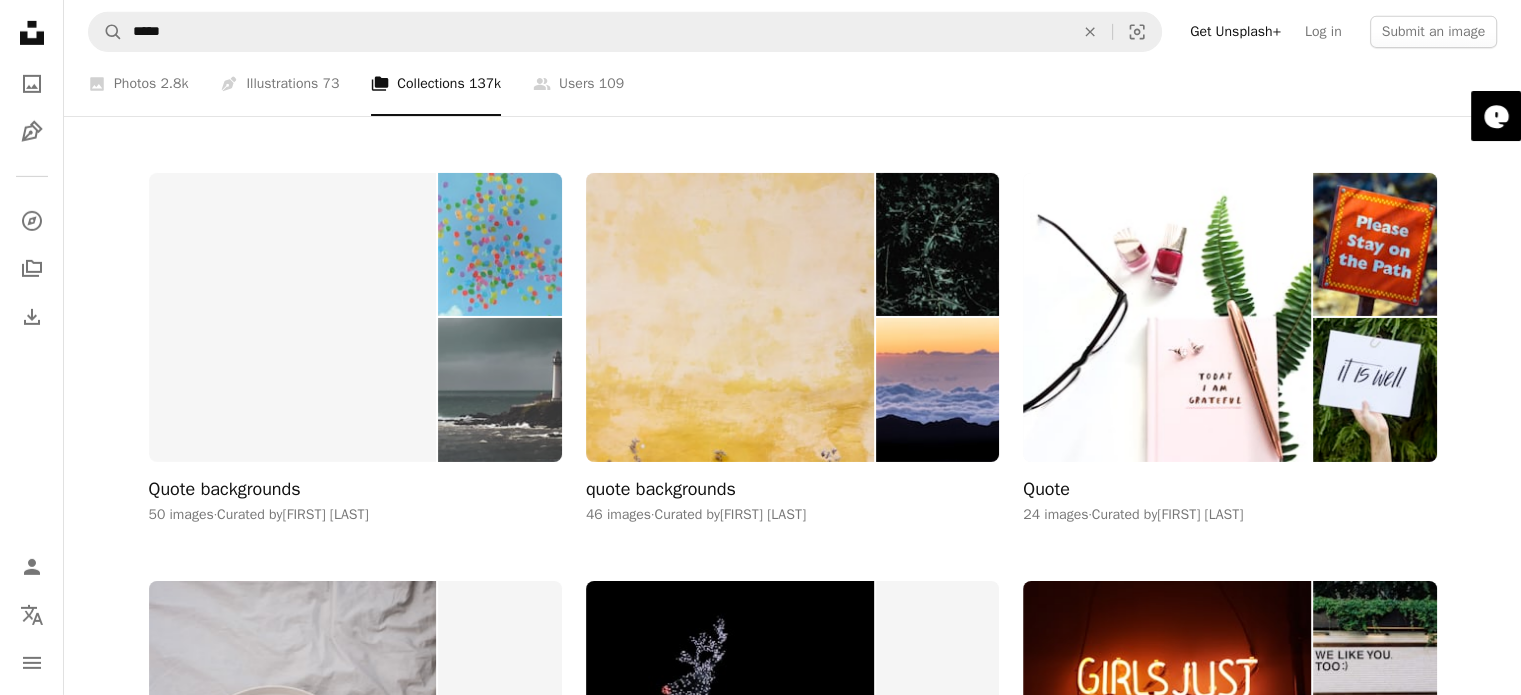 scroll, scrollTop: 6600, scrollLeft: 0, axis: vertical 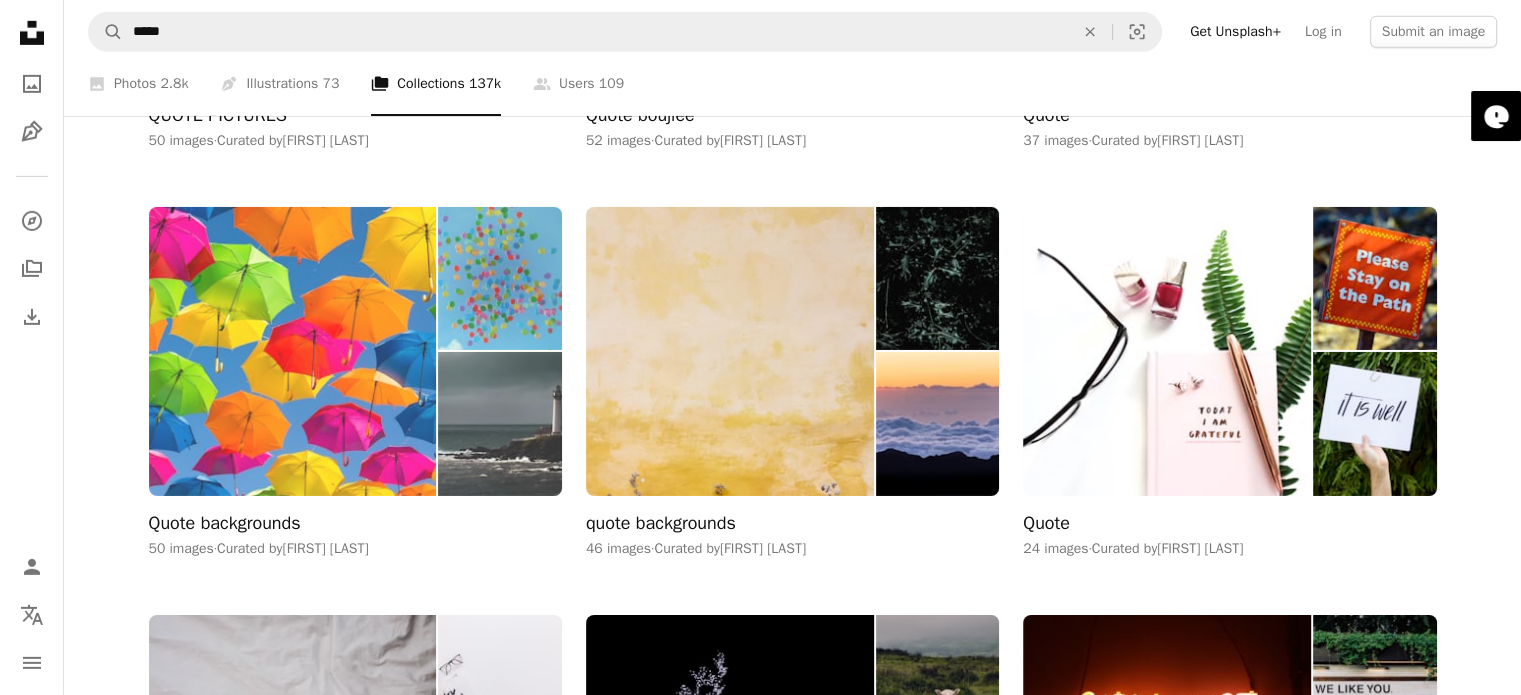 click at bounding box center [293, 351] 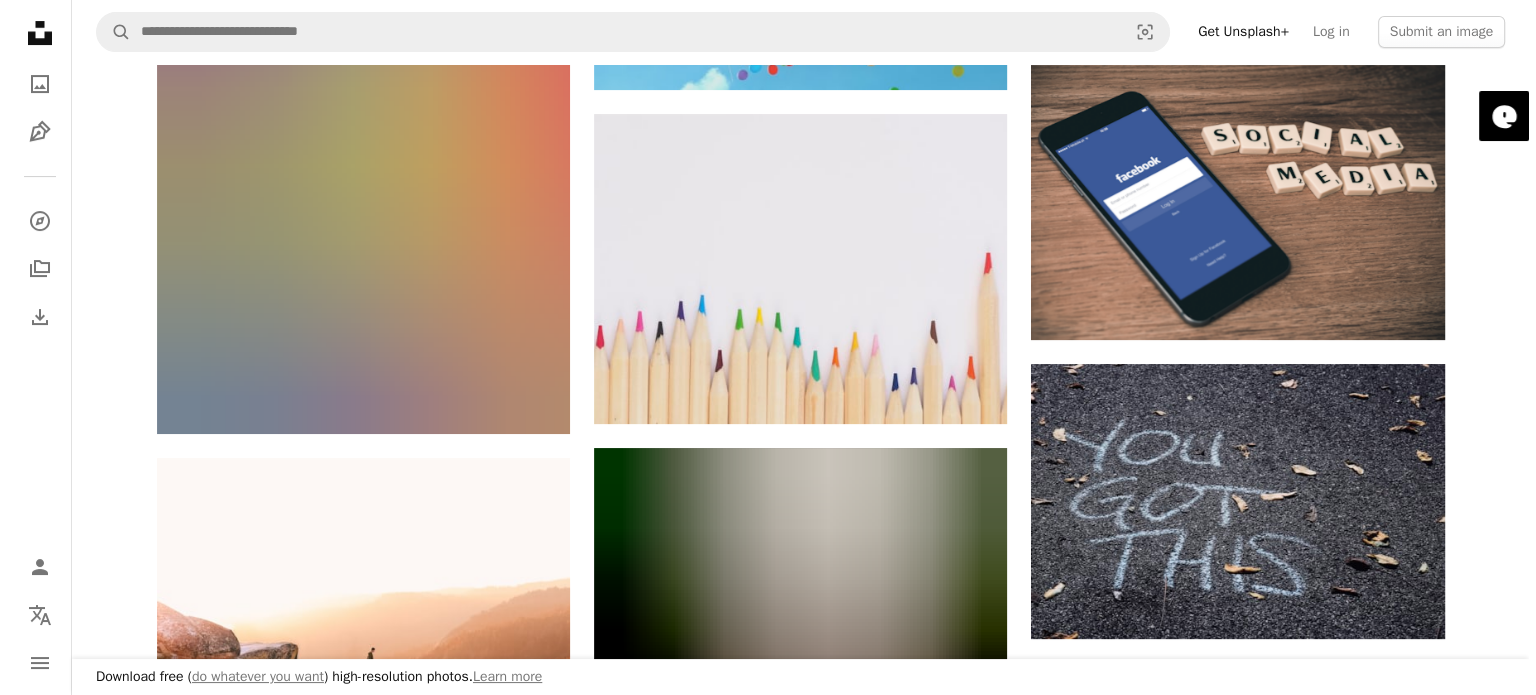 scroll, scrollTop: 600, scrollLeft: 0, axis: vertical 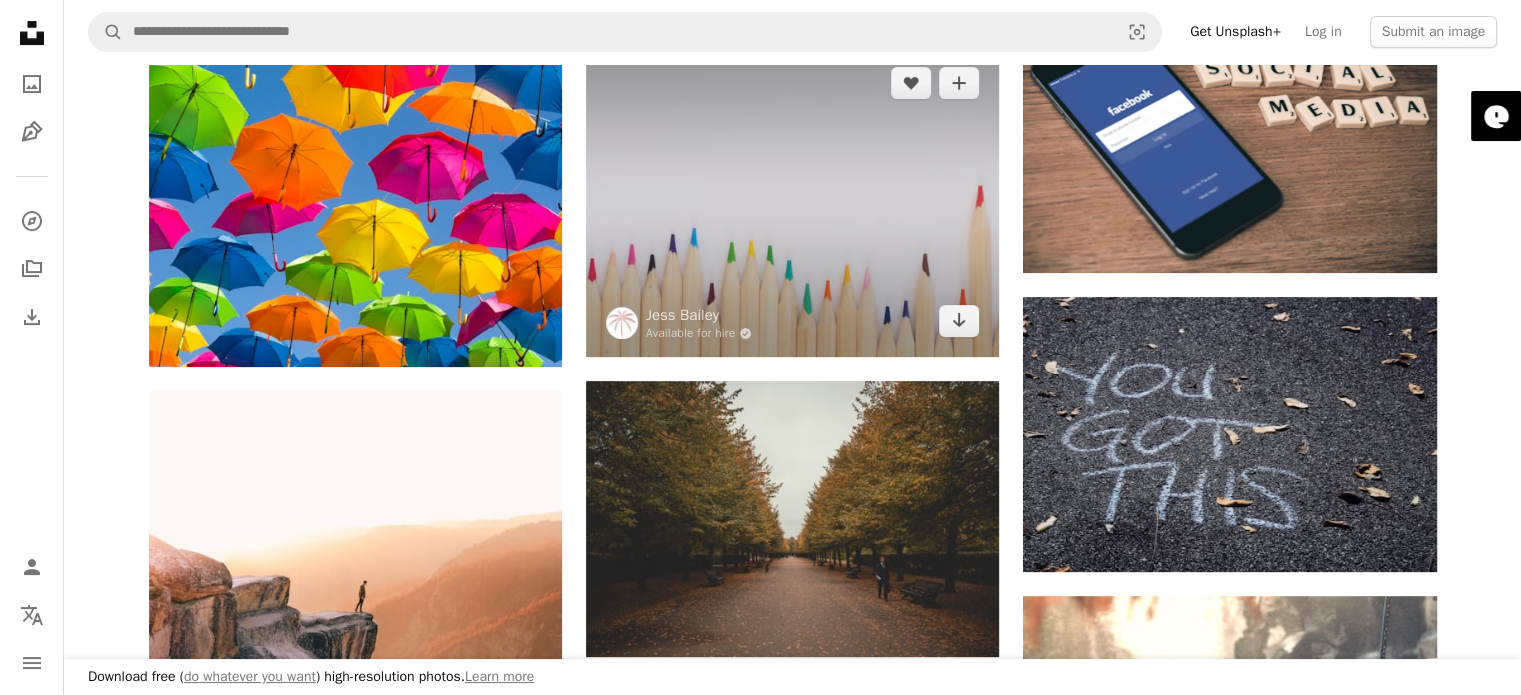 click at bounding box center [792, 202] 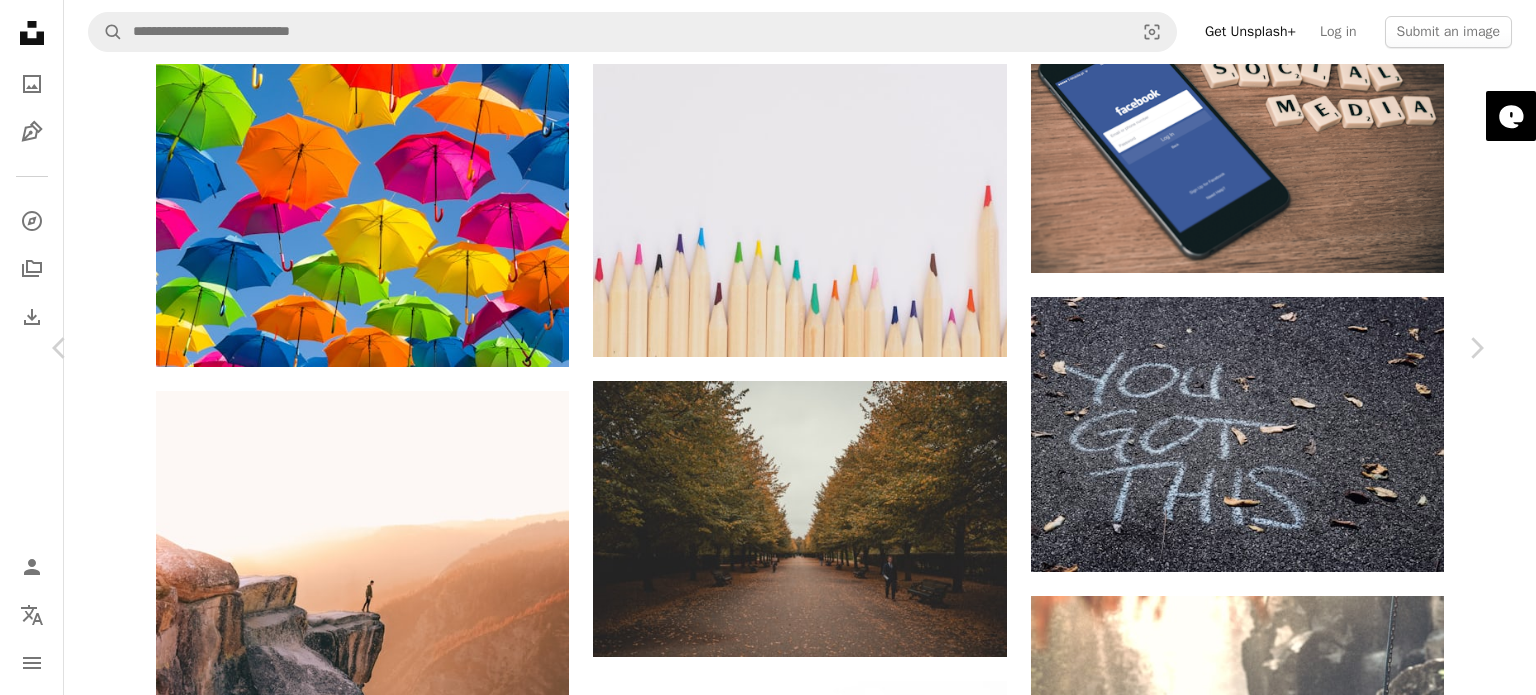 click on "Edit image   Plus sign for Unsplash+" at bounding box center [1167, 4168] 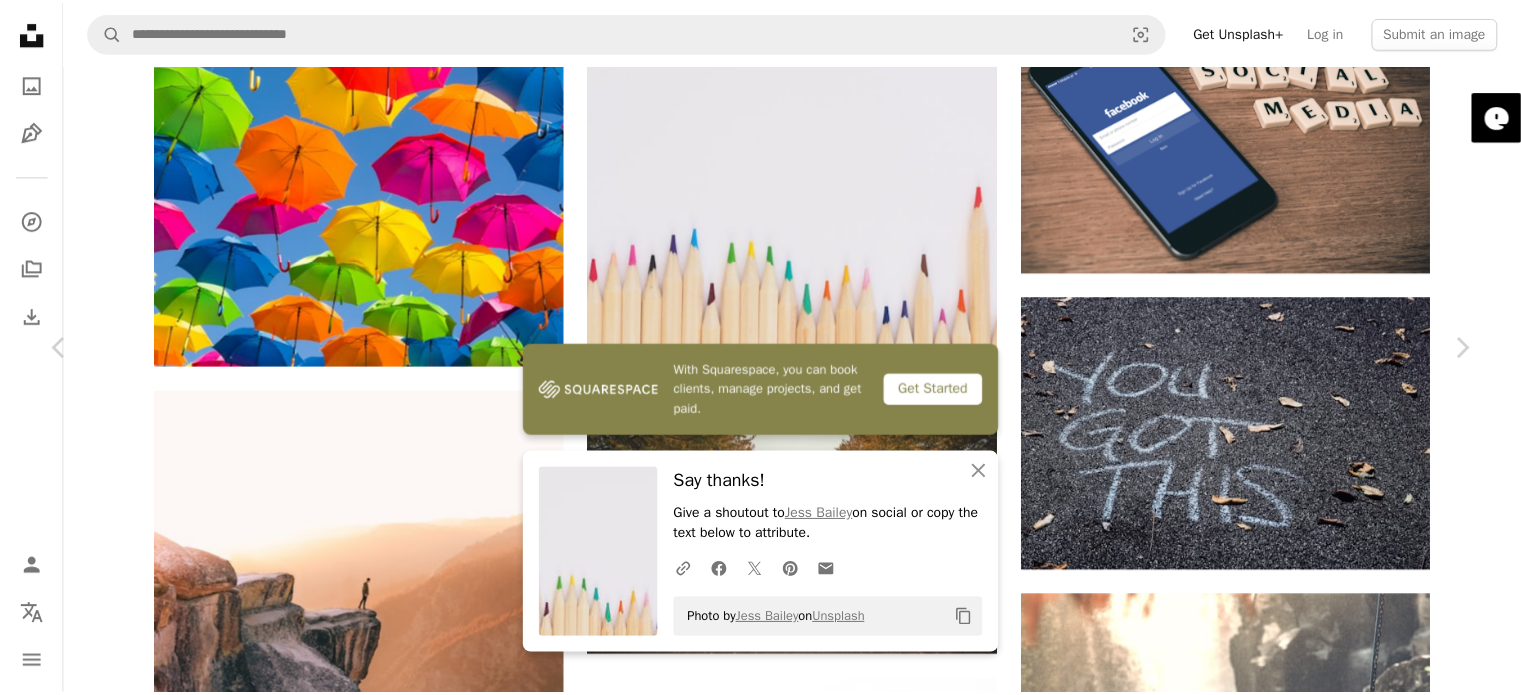 scroll, scrollTop: 0, scrollLeft: 0, axis: both 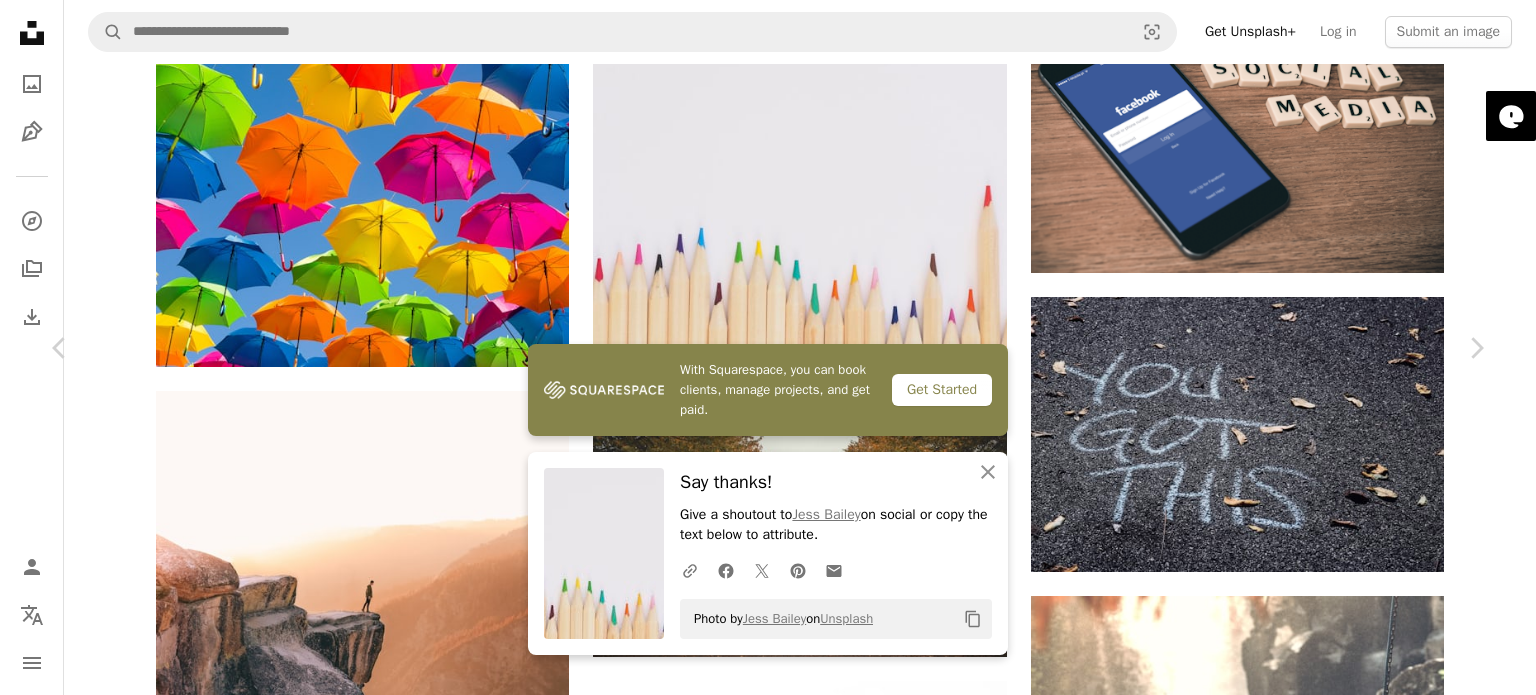 click on "An X shape" at bounding box center [20, 20] 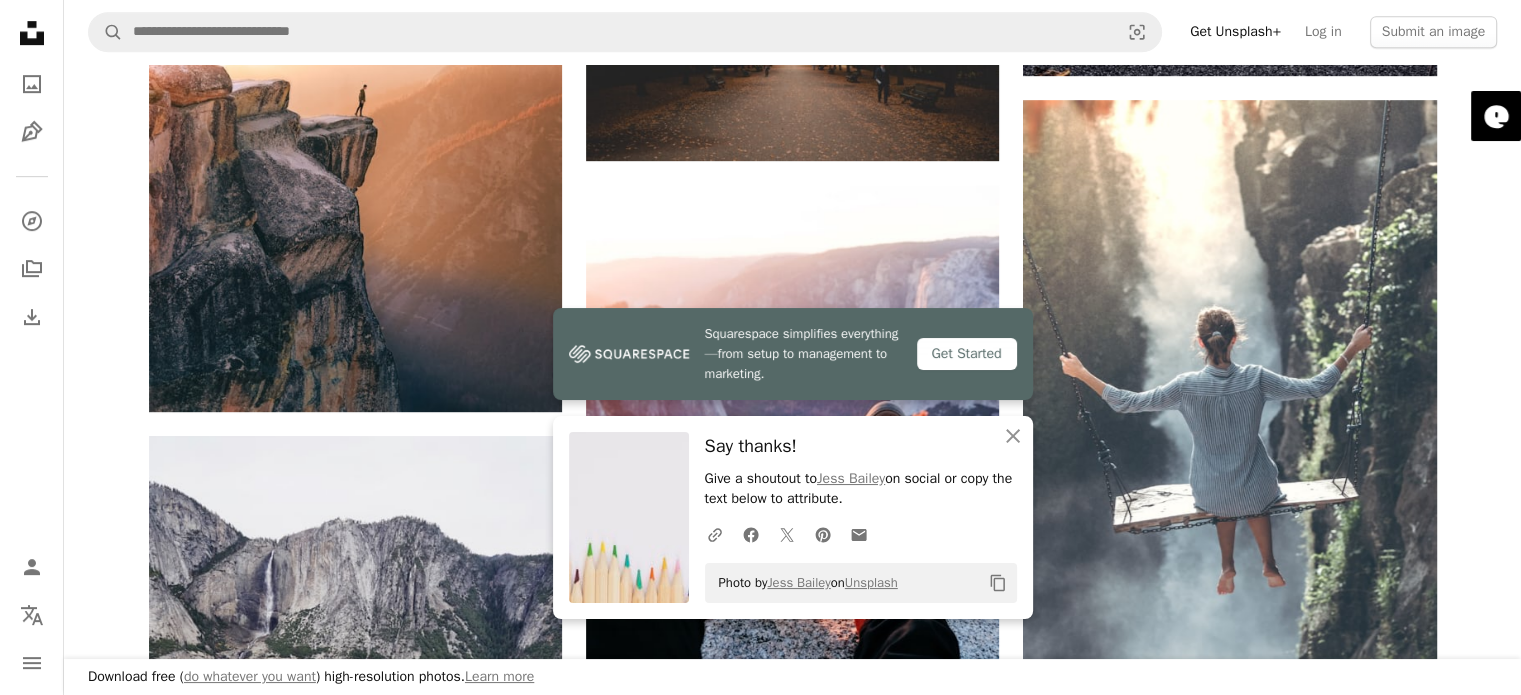 scroll, scrollTop: 1100, scrollLeft: 0, axis: vertical 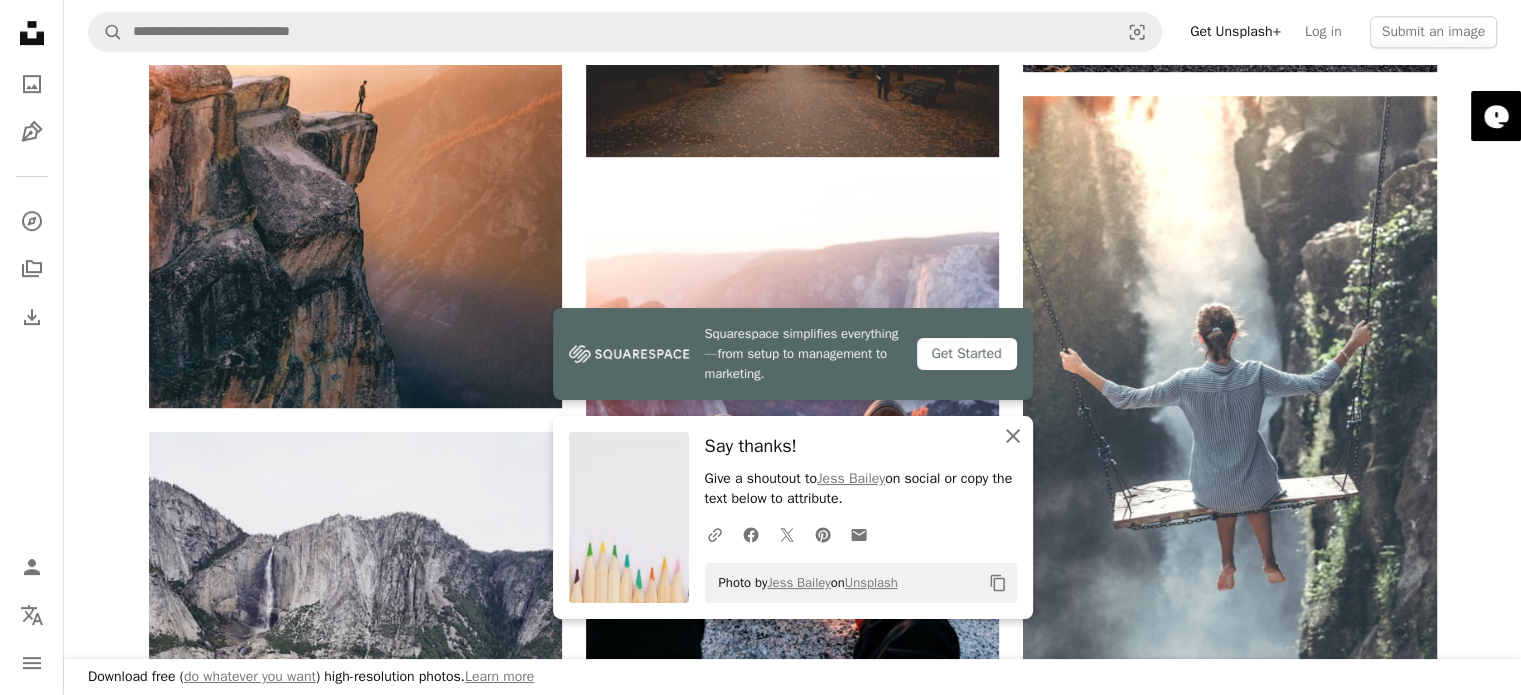 click on "An X shape" 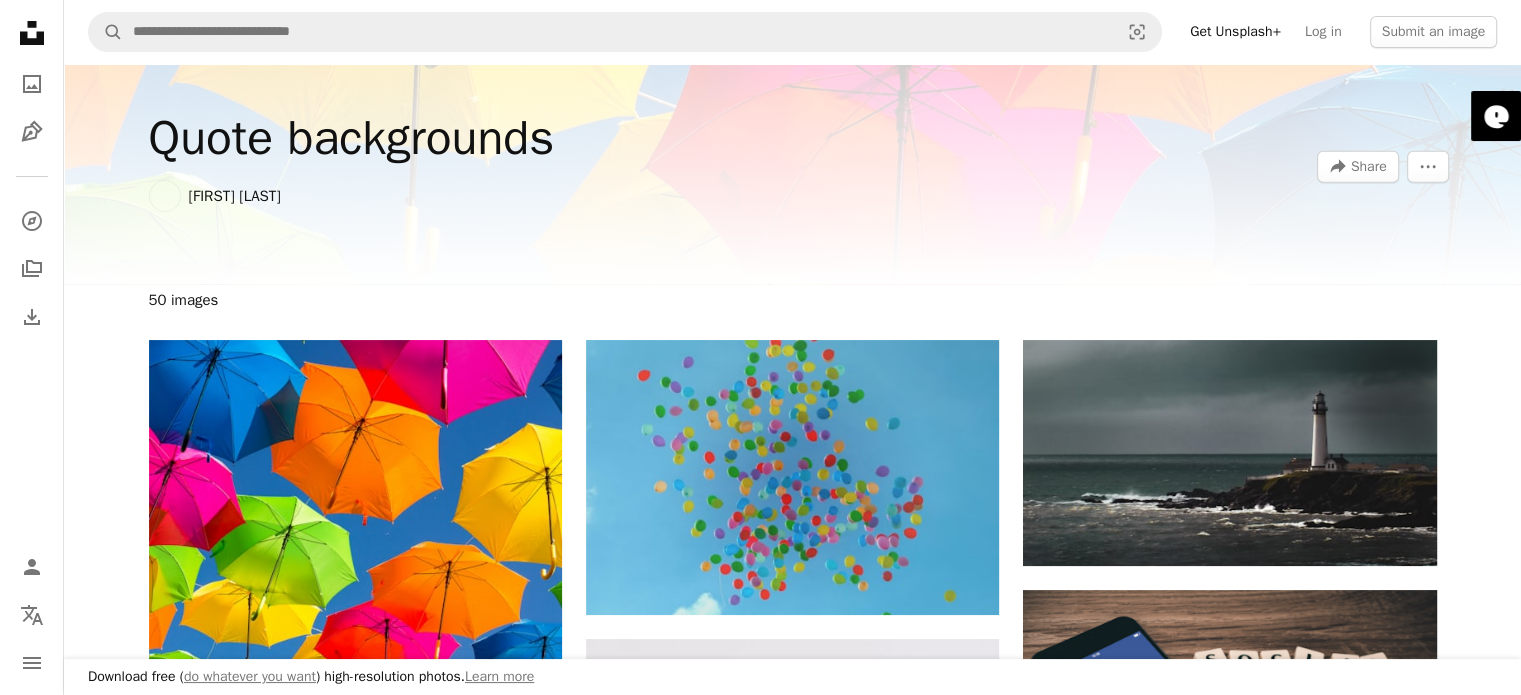 scroll, scrollTop: 0, scrollLeft: 0, axis: both 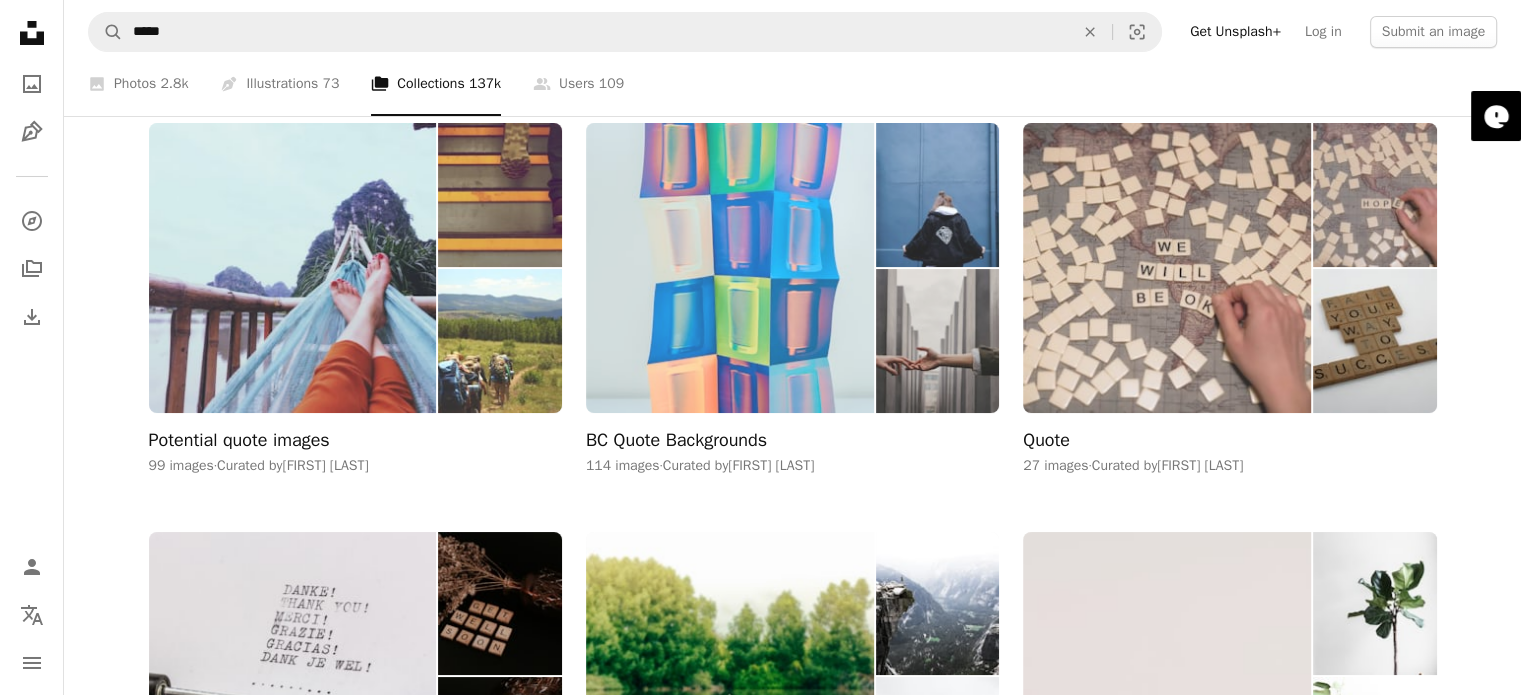 click at bounding box center [730, 267] 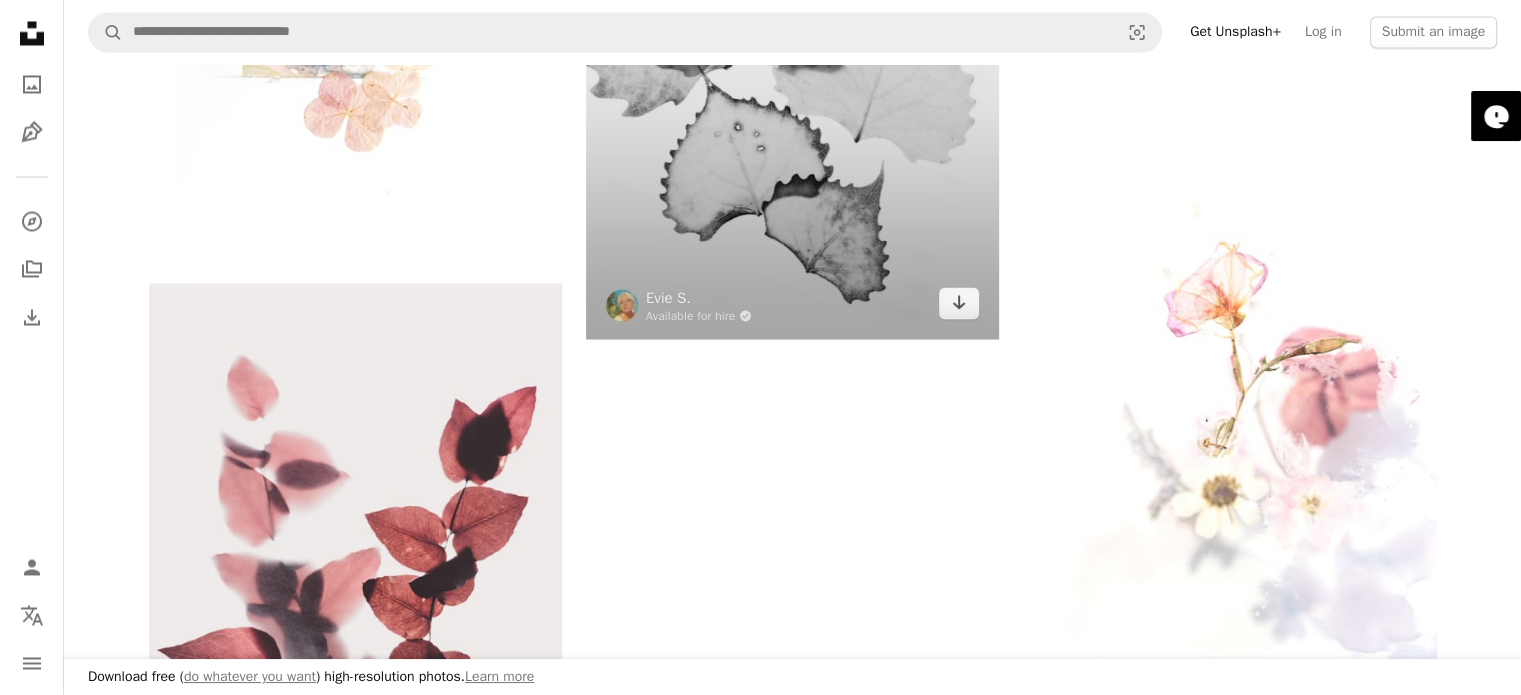 scroll, scrollTop: 3500, scrollLeft: 0, axis: vertical 